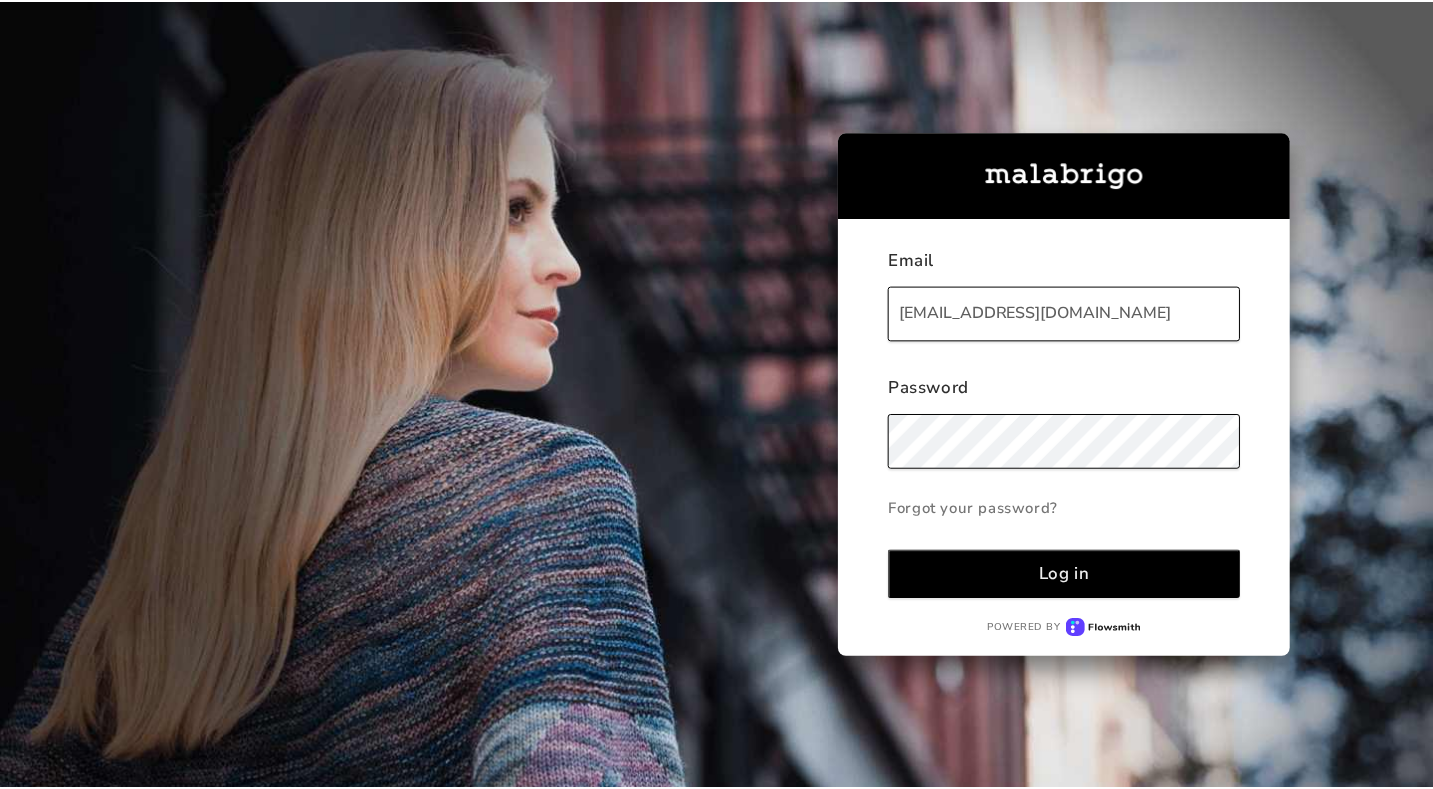 scroll, scrollTop: 0, scrollLeft: 0, axis: both 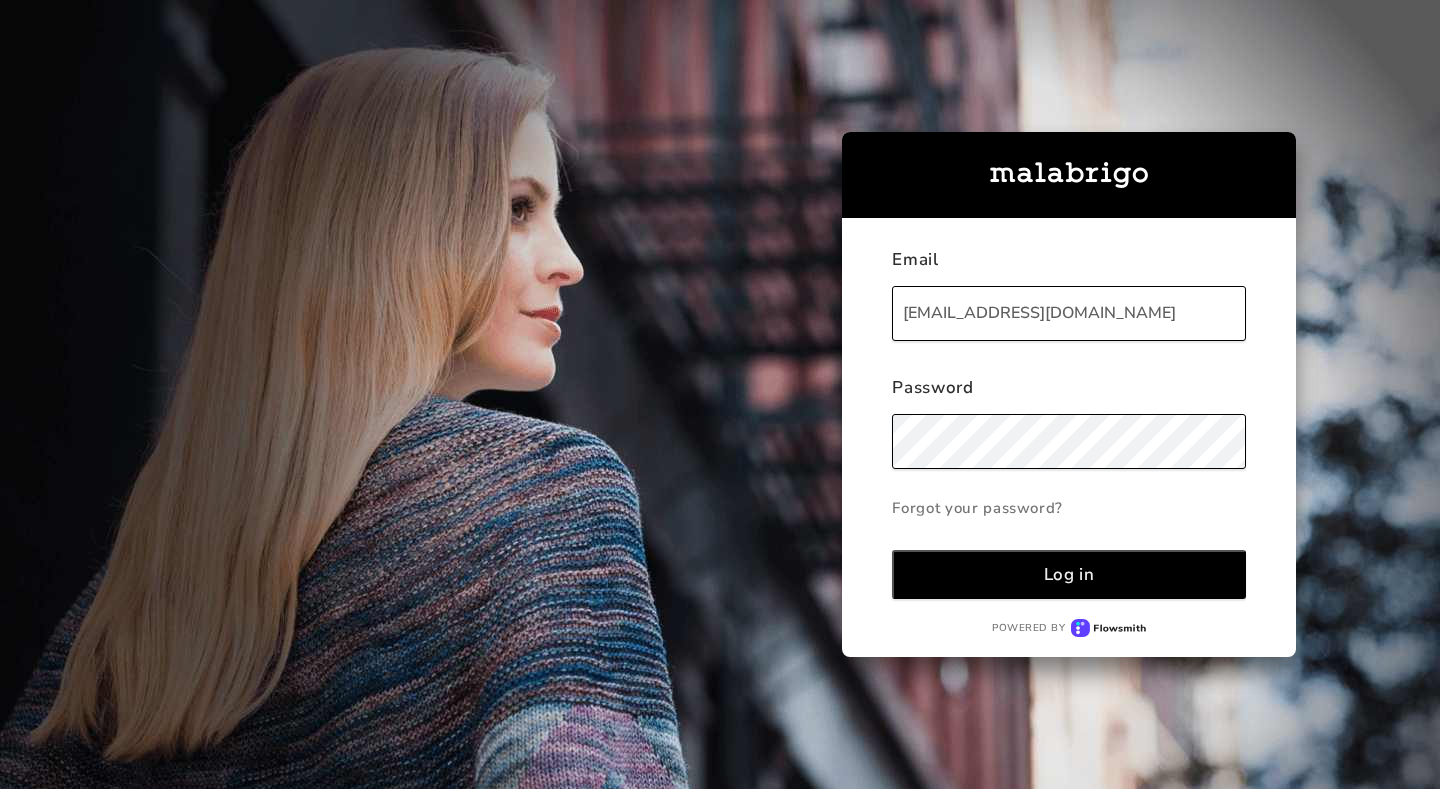 click on "Log in" at bounding box center (1069, 574) 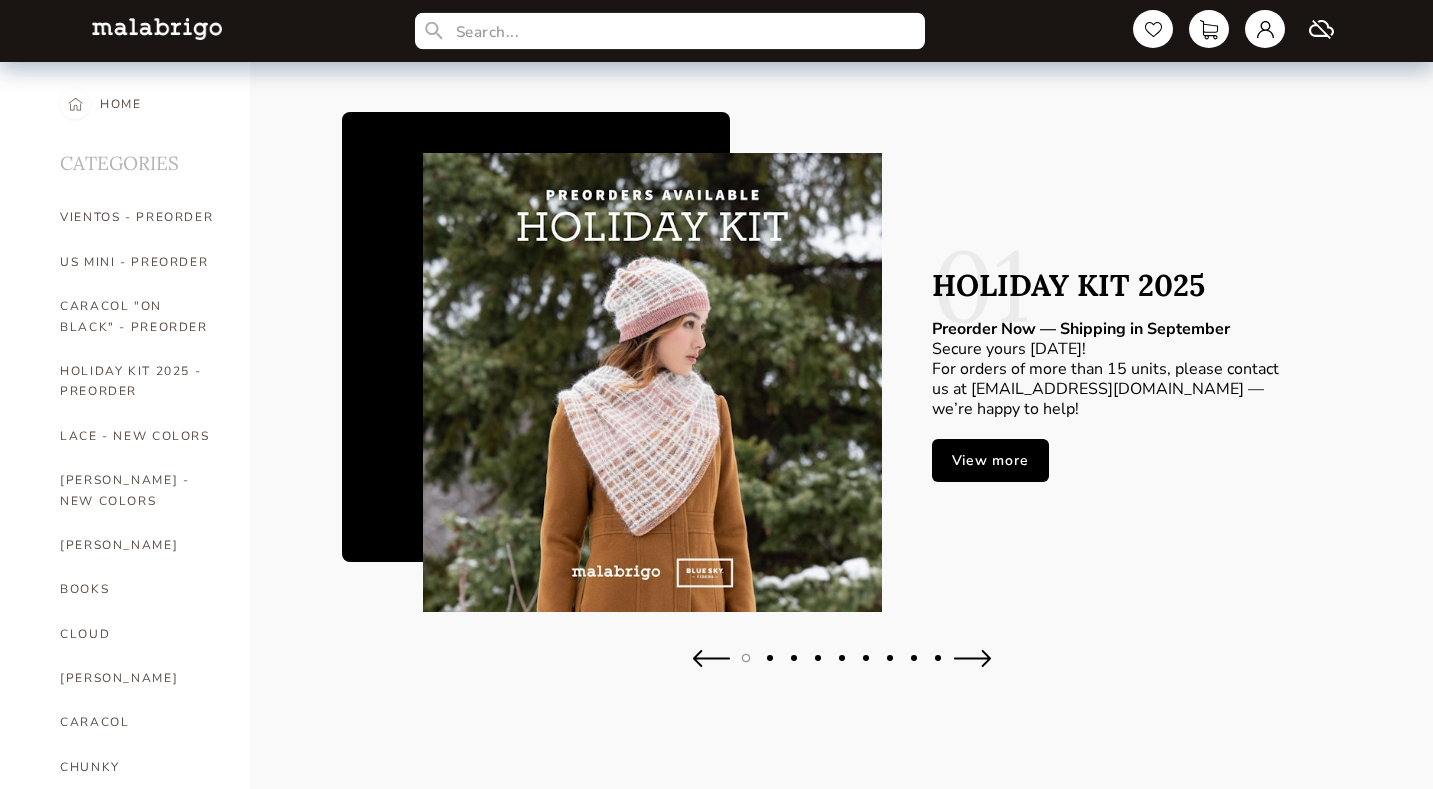 click at bounding box center (670, 31) 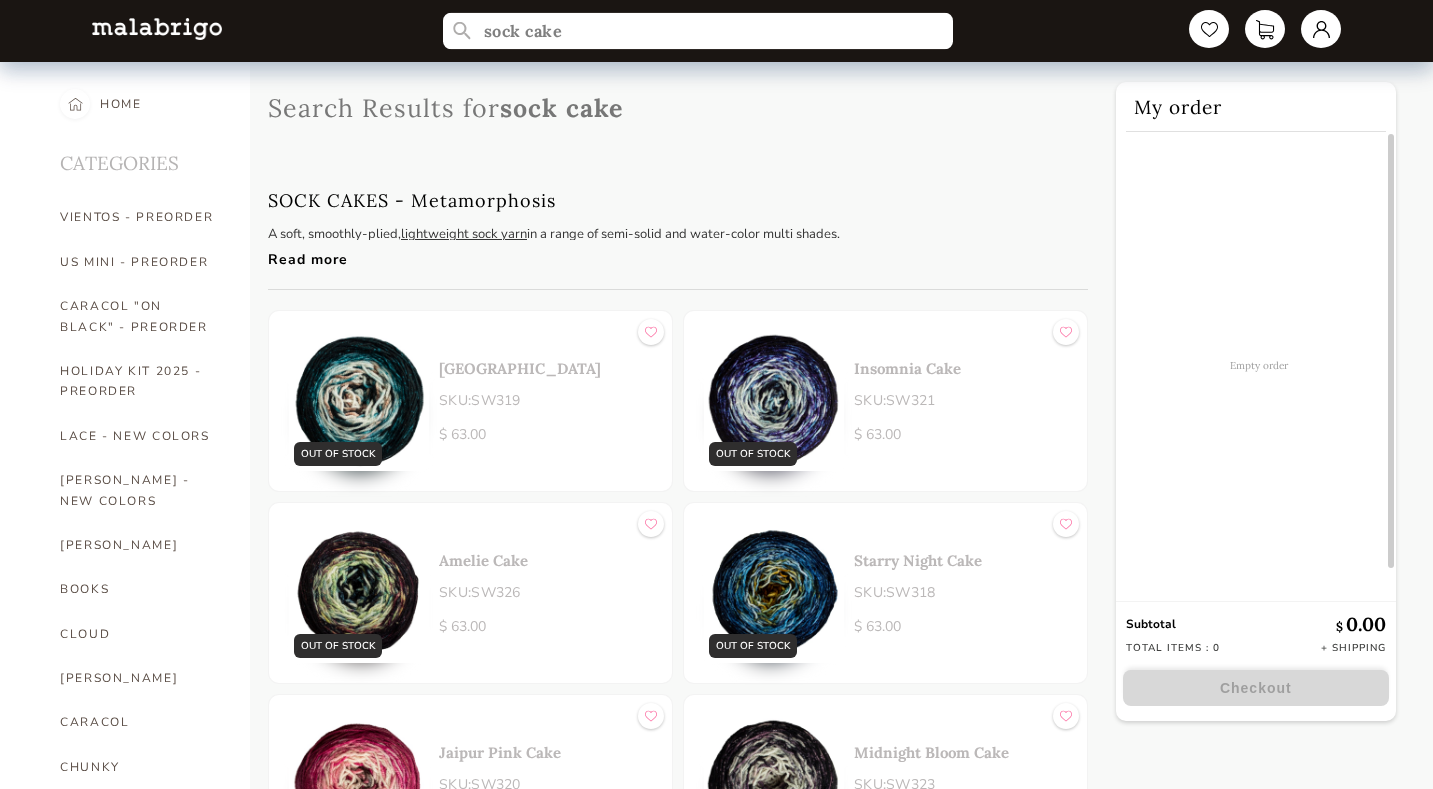 type on "sock cake" 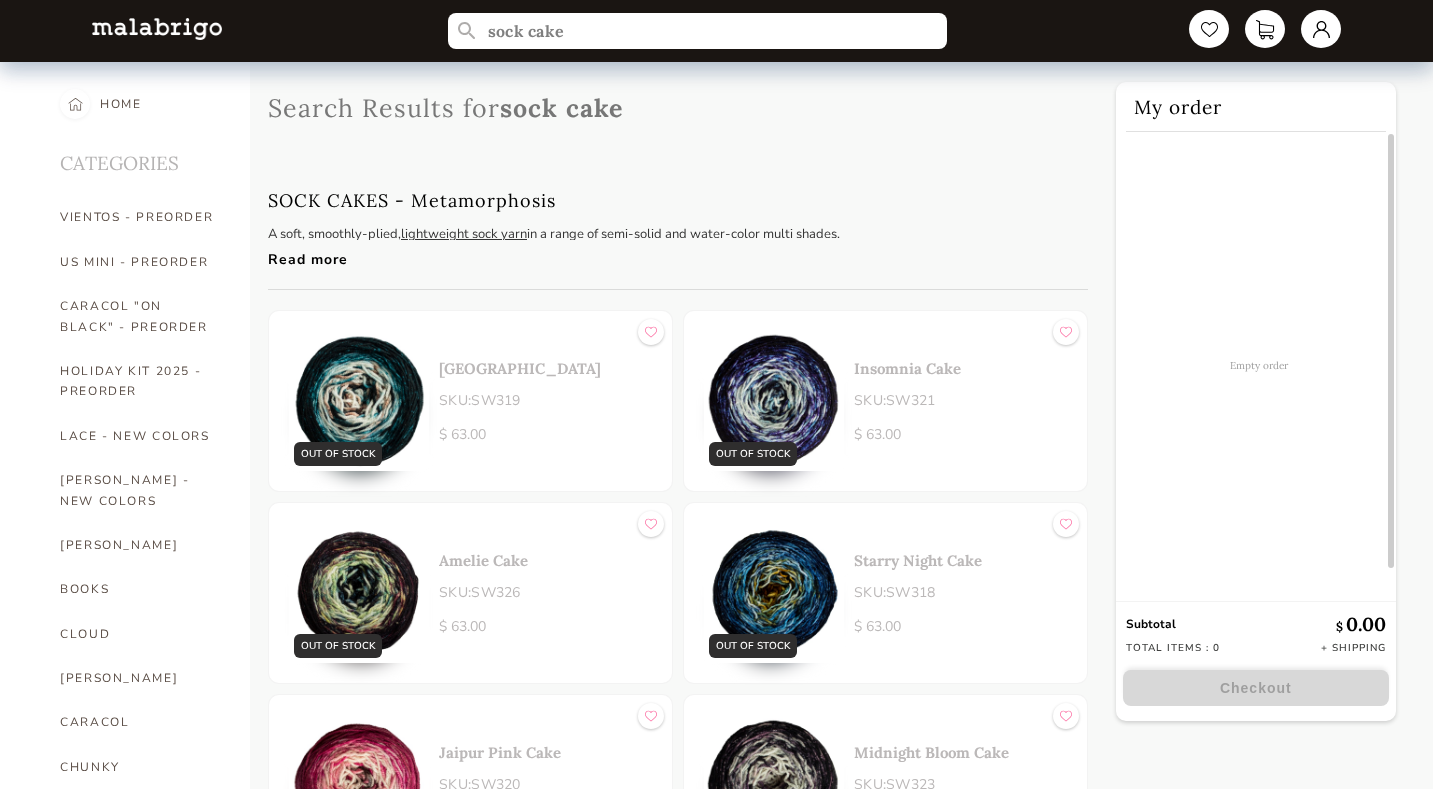 click on "[GEOGRAPHIC_DATA]" at bounding box center [545, 368] 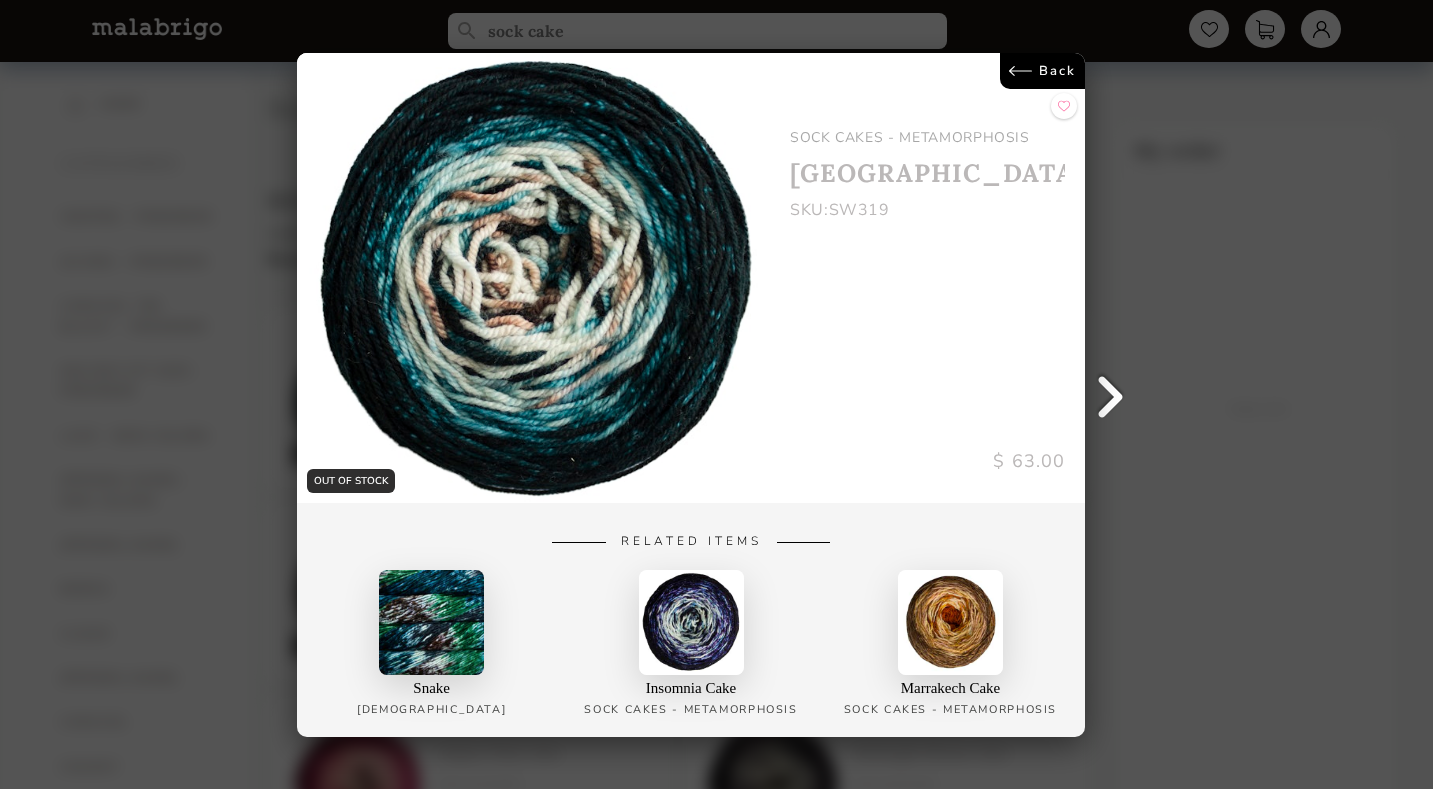 click on "Back" at bounding box center [1043, 71] 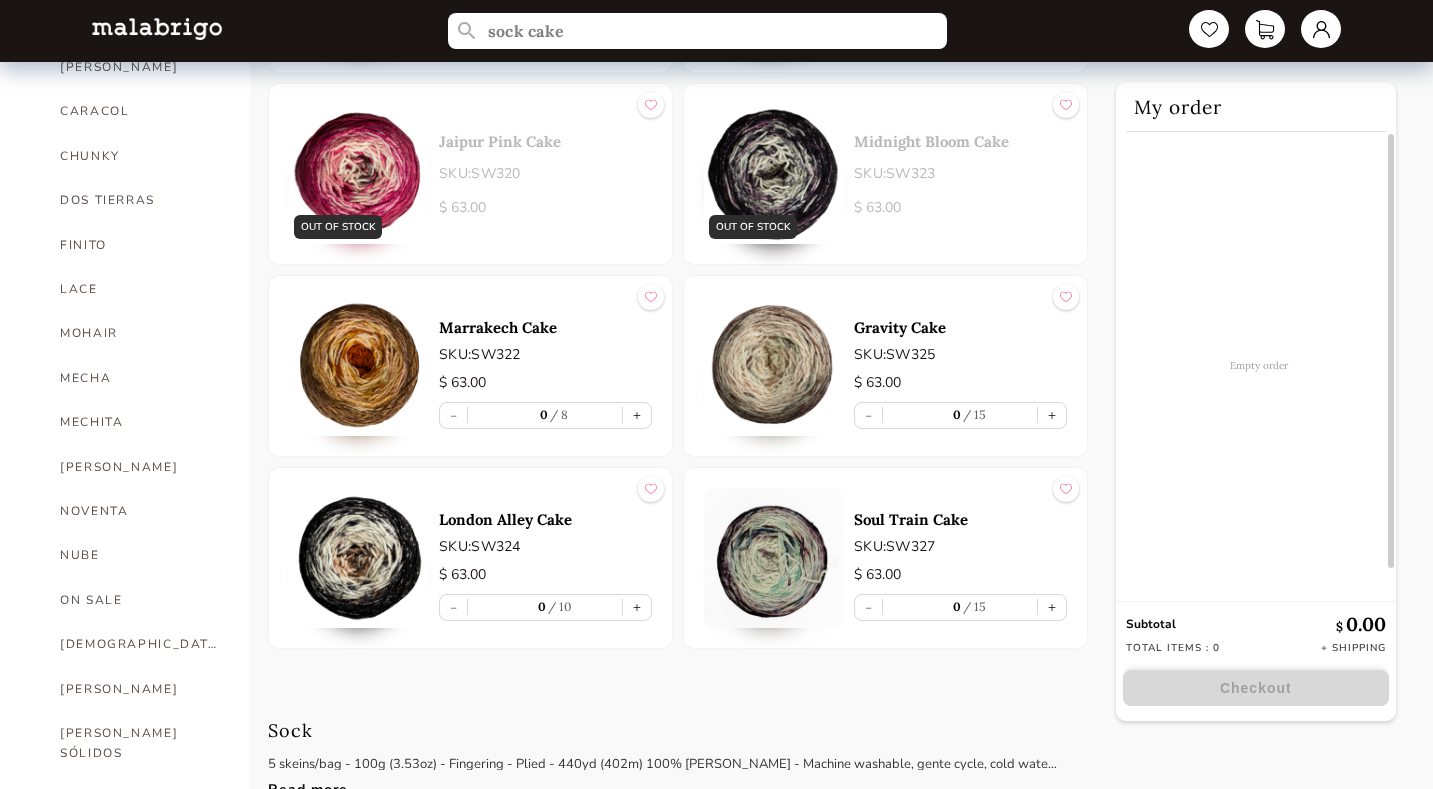 scroll, scrollTop: 630, scrollLeft: 0, axis: vertical 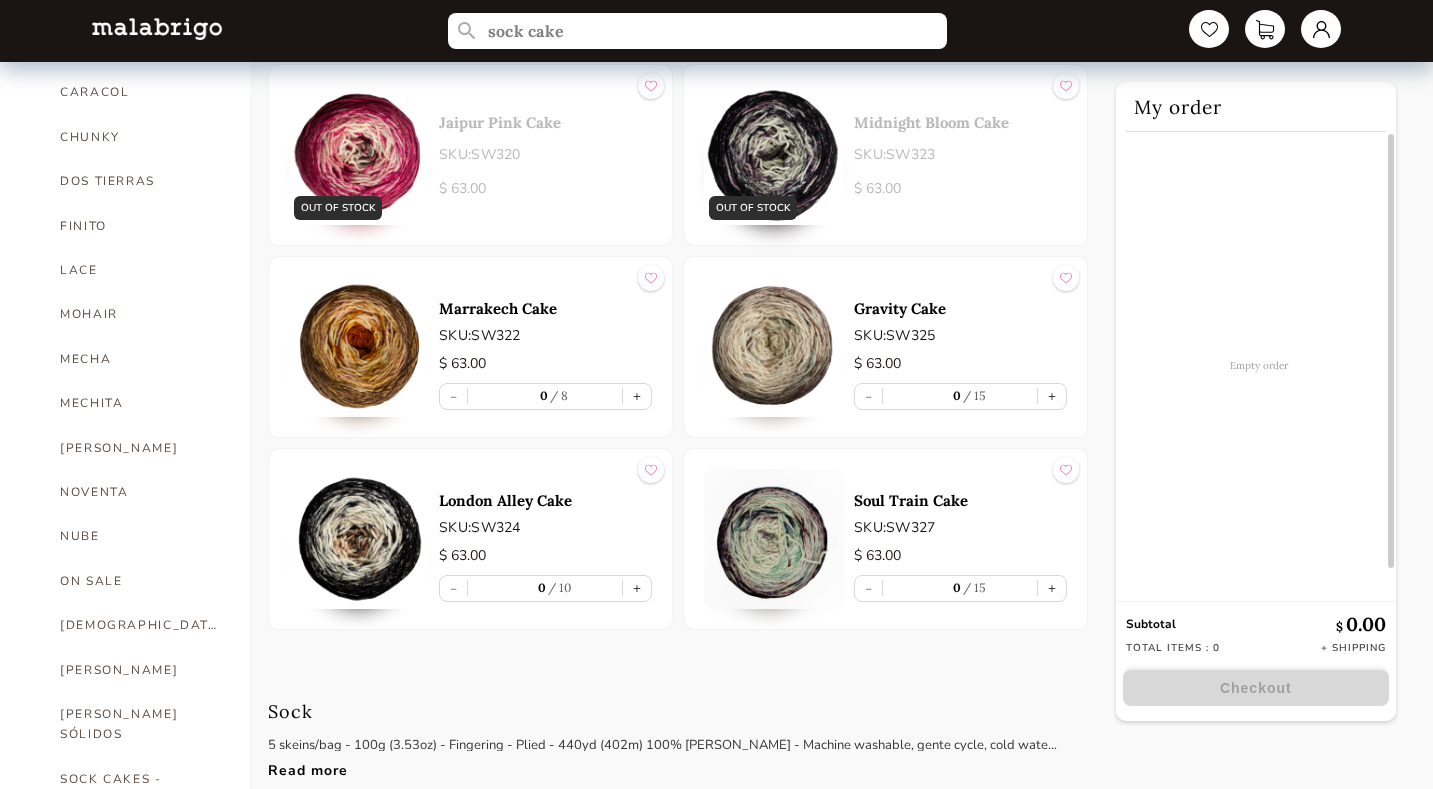 click on "Marrakech Cake" at bounding box center [545, 308] 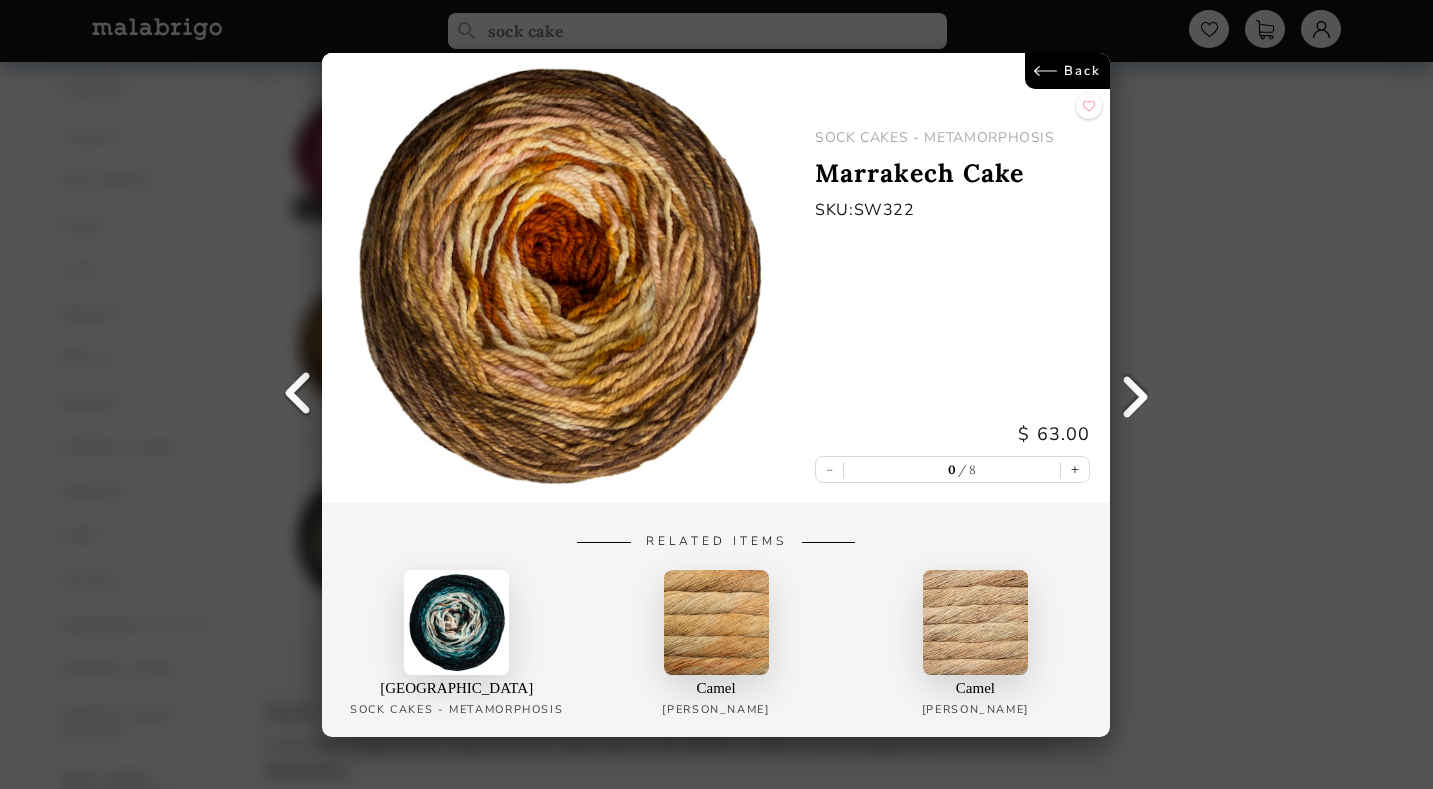click on "Back" at bounding box center [1068, 71] 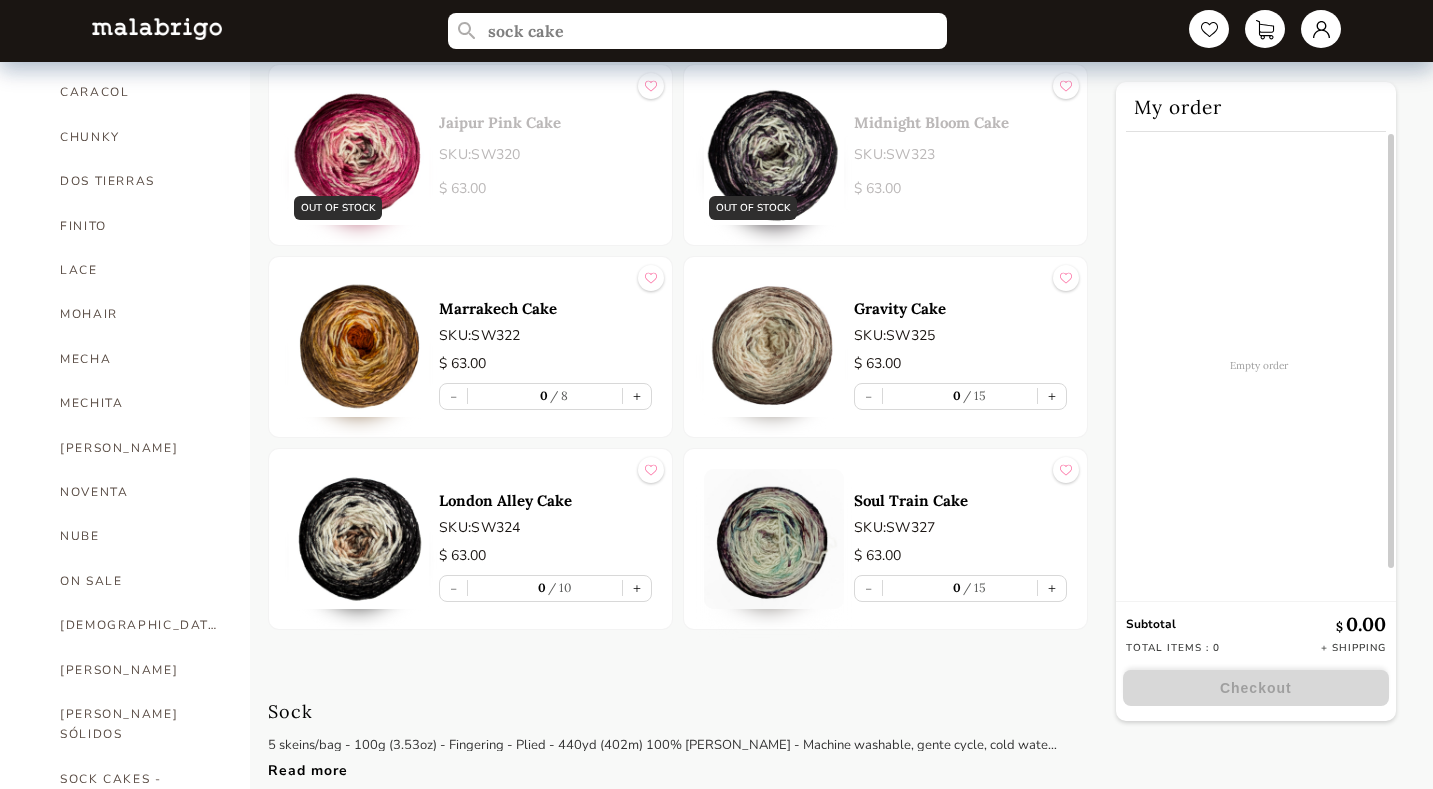 click on "Gravity Cake" at bounding box center (960, 308) 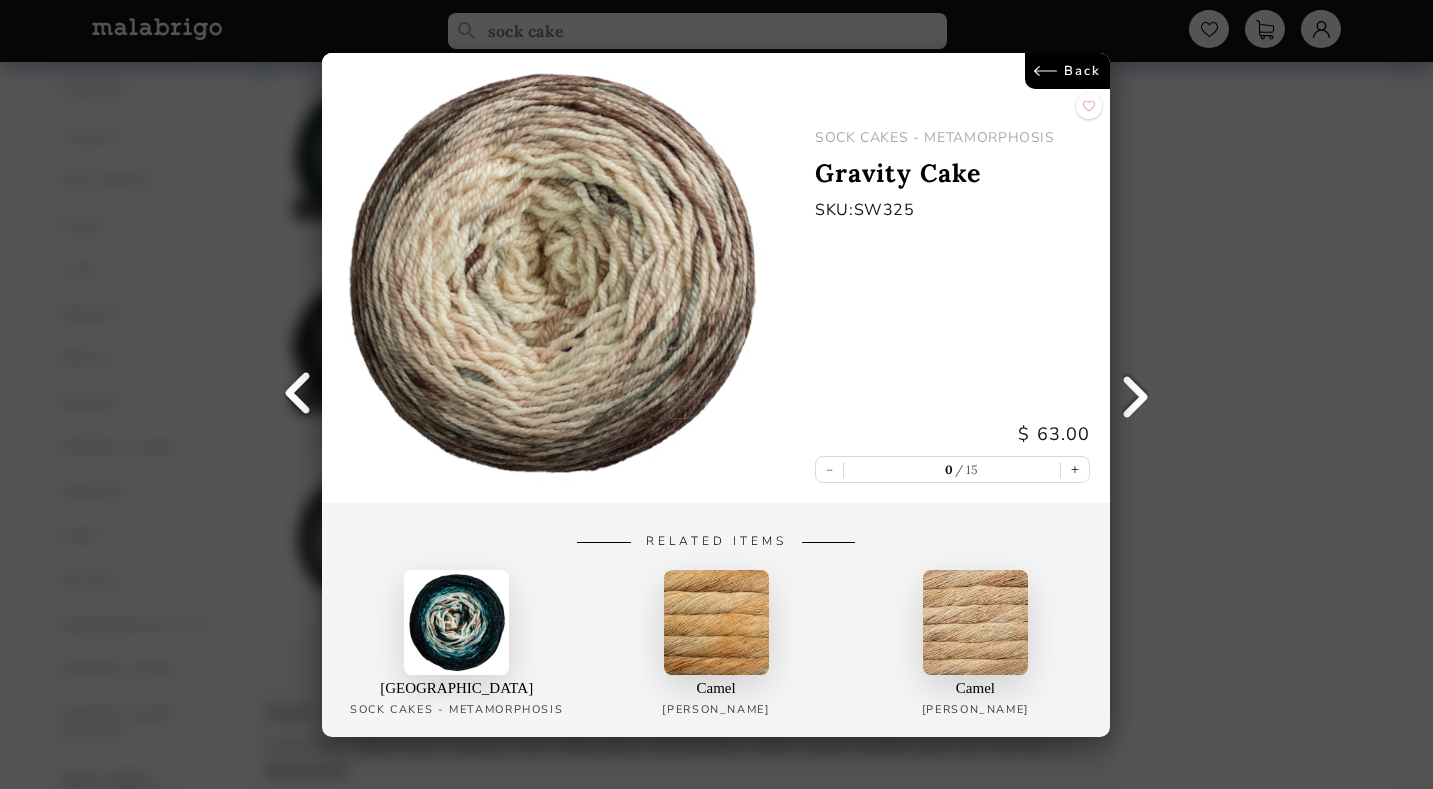 click on "Back" at bounding box center [1068, 71] 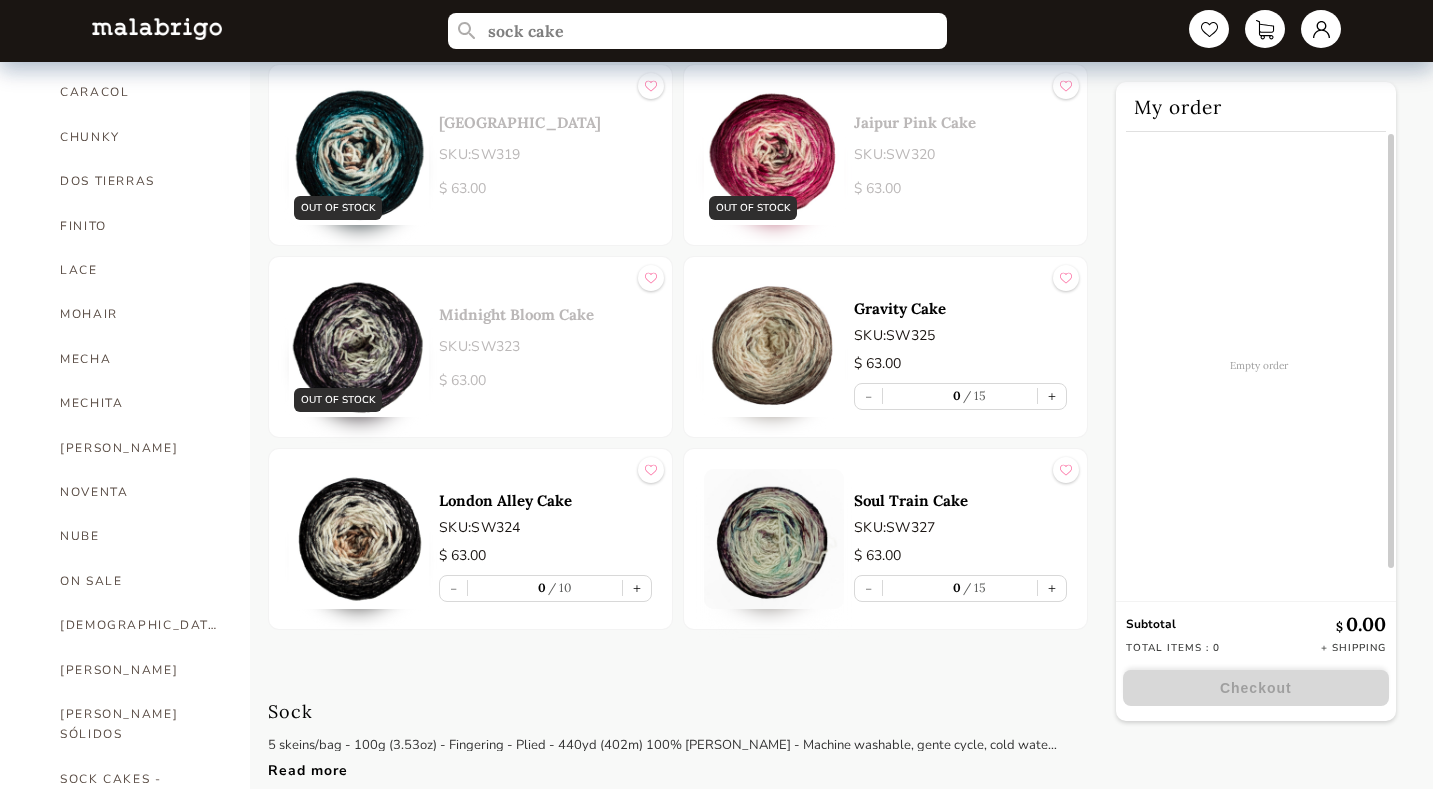 click on "Soul Train Cake" at bounding box center (960, 500) 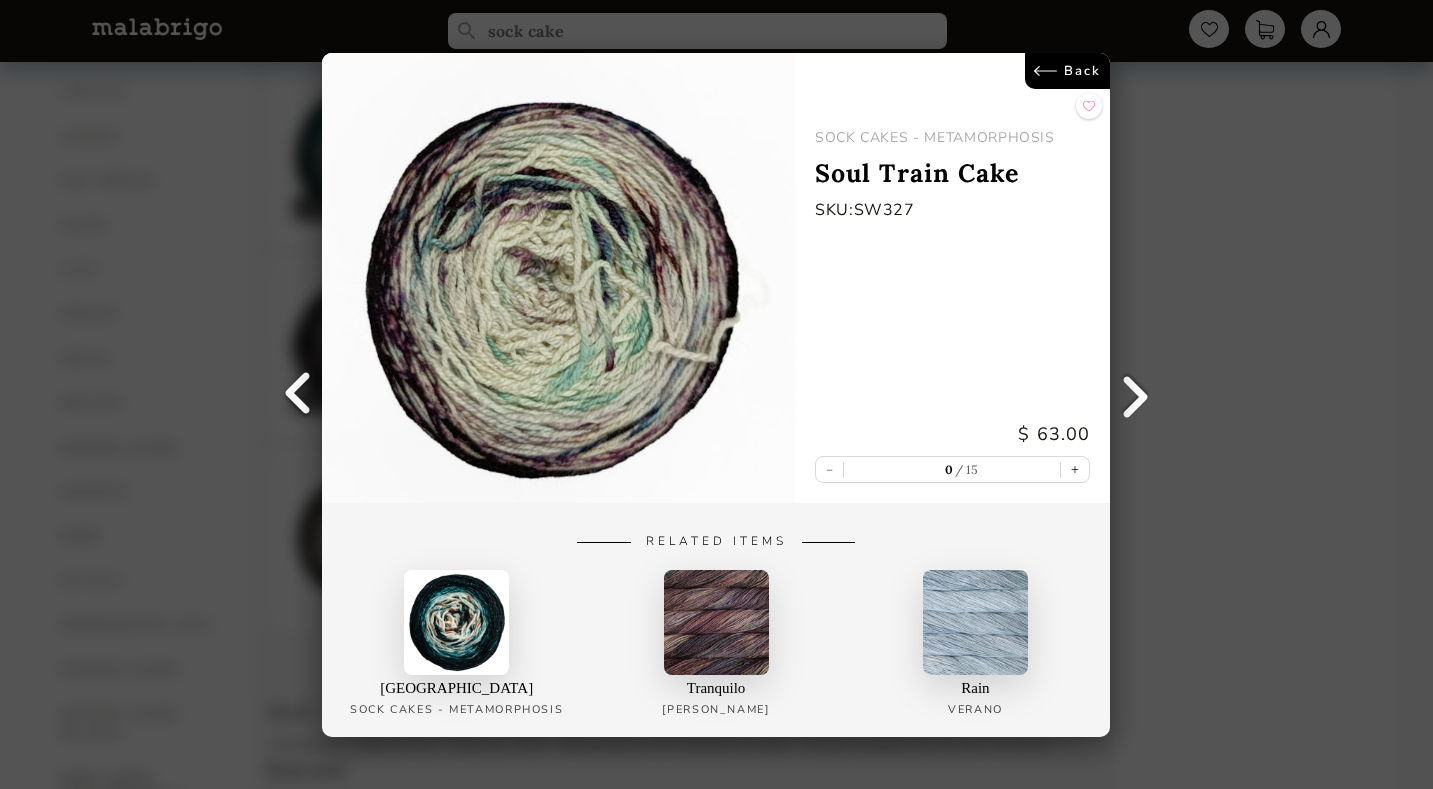 click on "Back" at bounding box center (1068, 71) 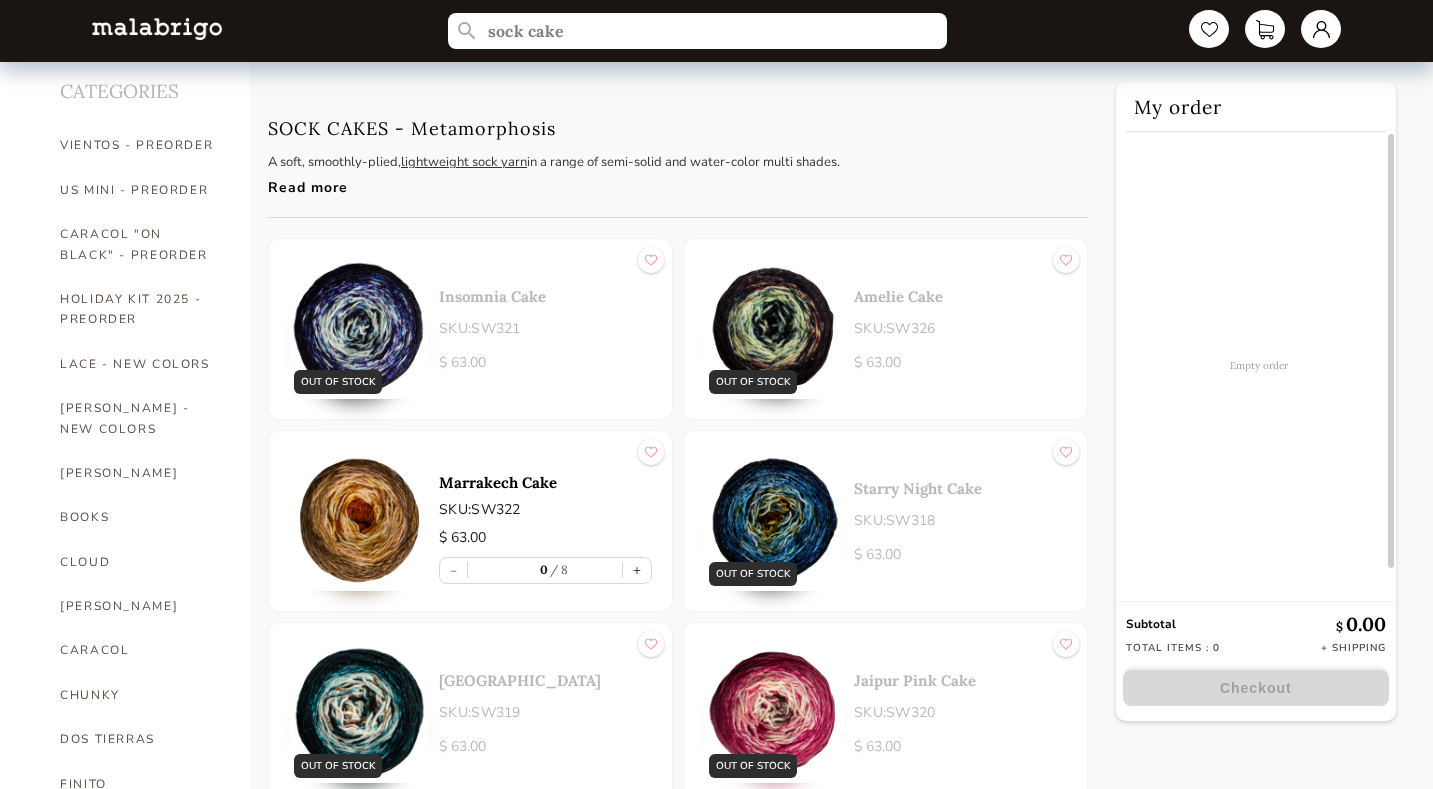 scroll, scrollTop: 0, scrollLeft: 0, axis: both 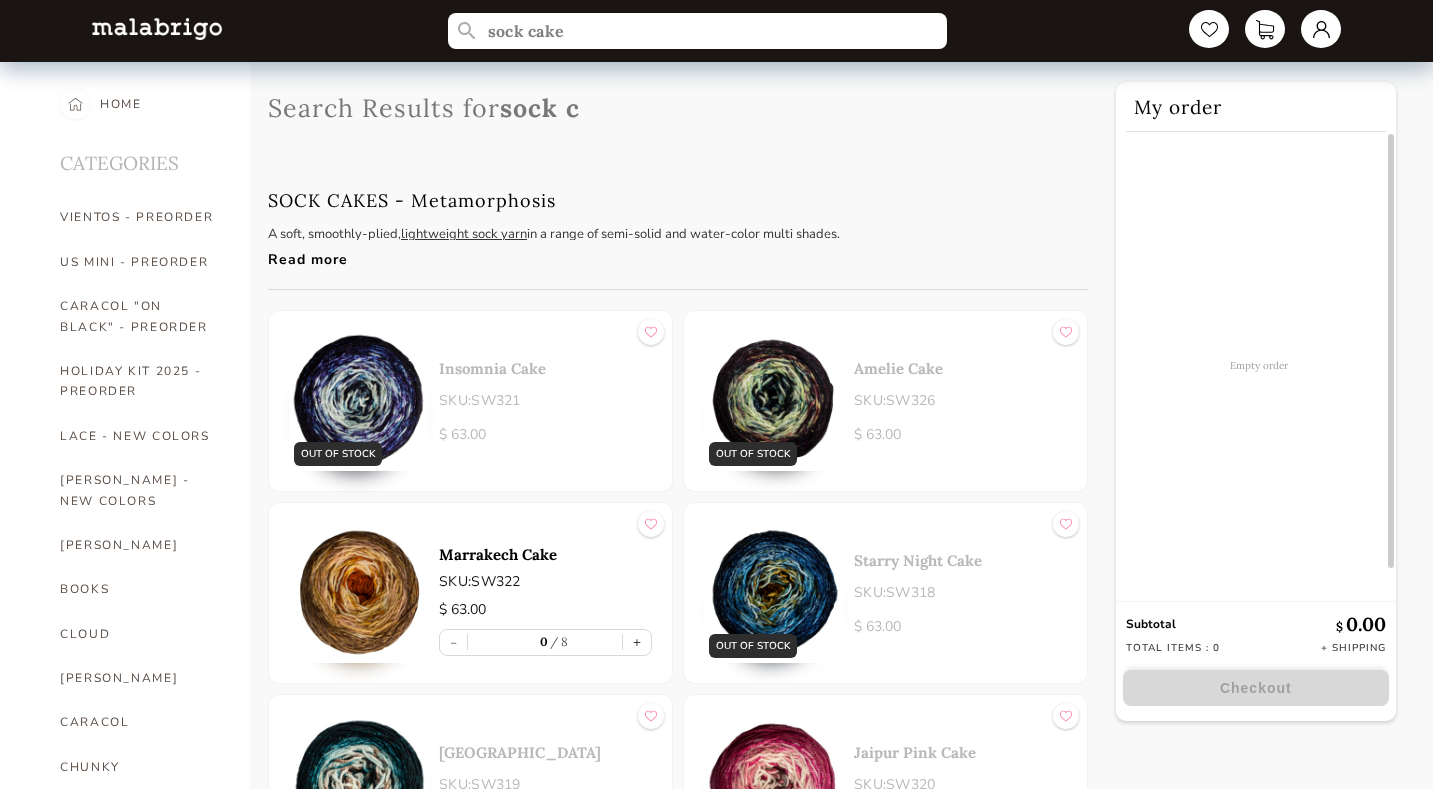click on "Read more" at bounding box center (663, 254) 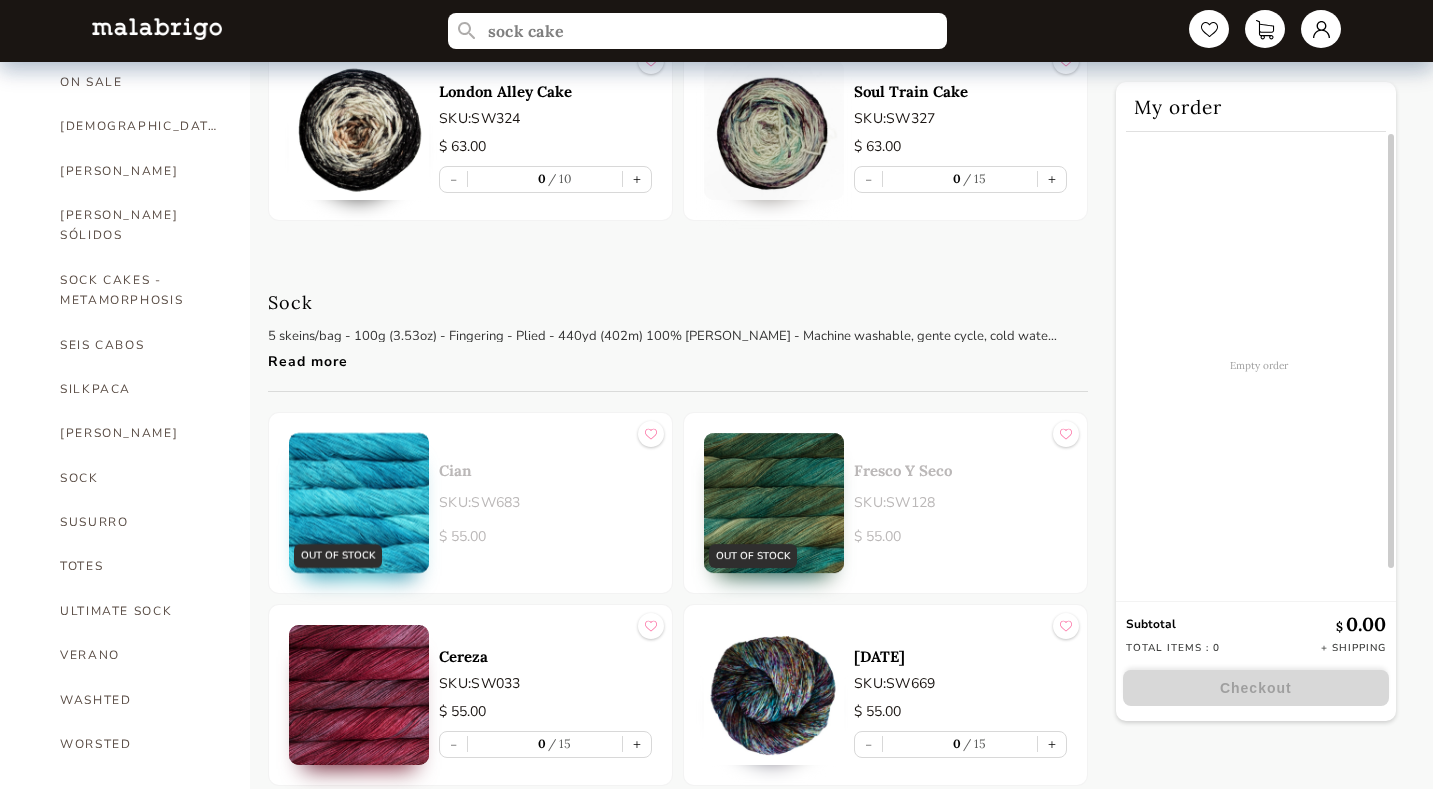 scroll, scrollTop: 1136, scrollLeft: 0, axis: vertical 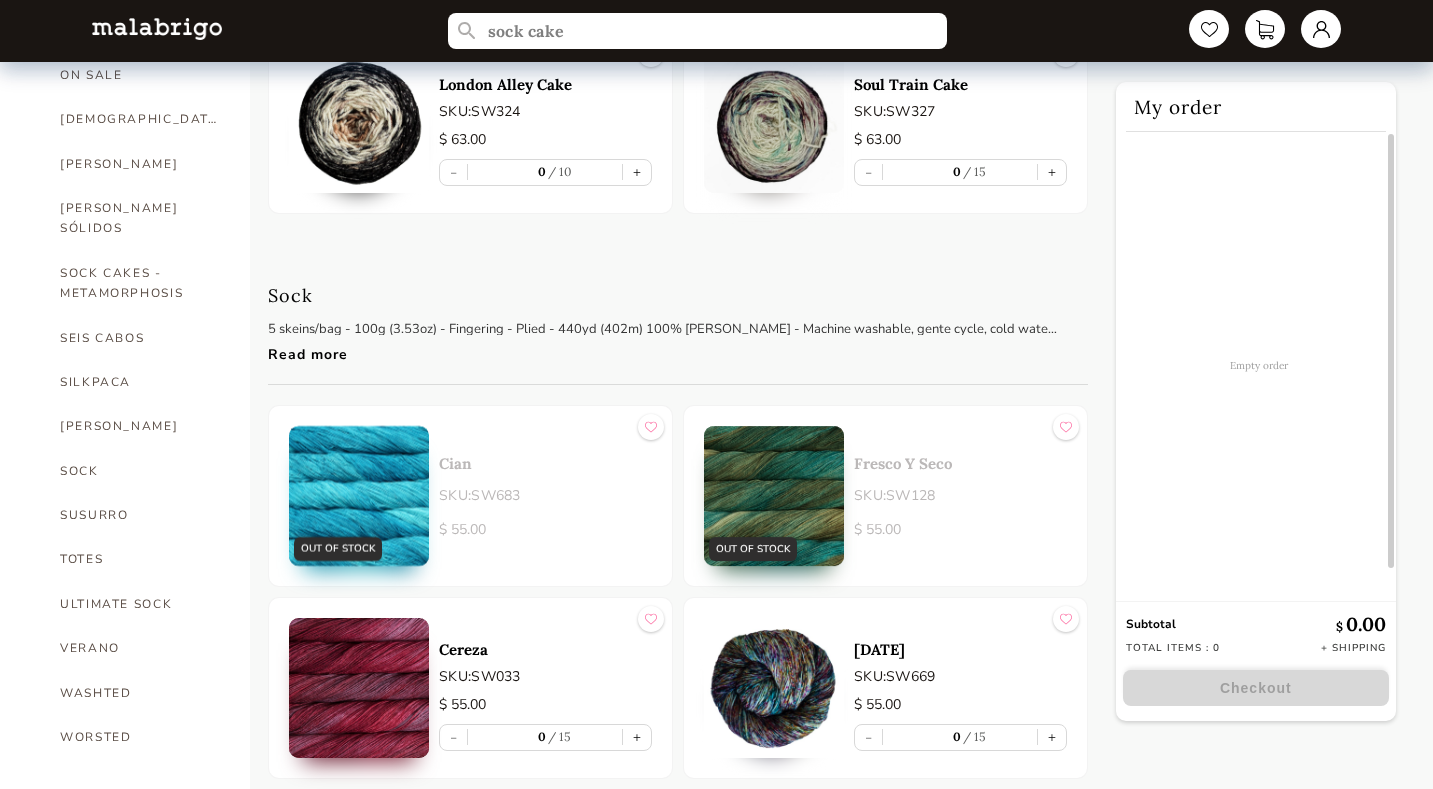 click on "Read more" at bounding box center [663, 349] 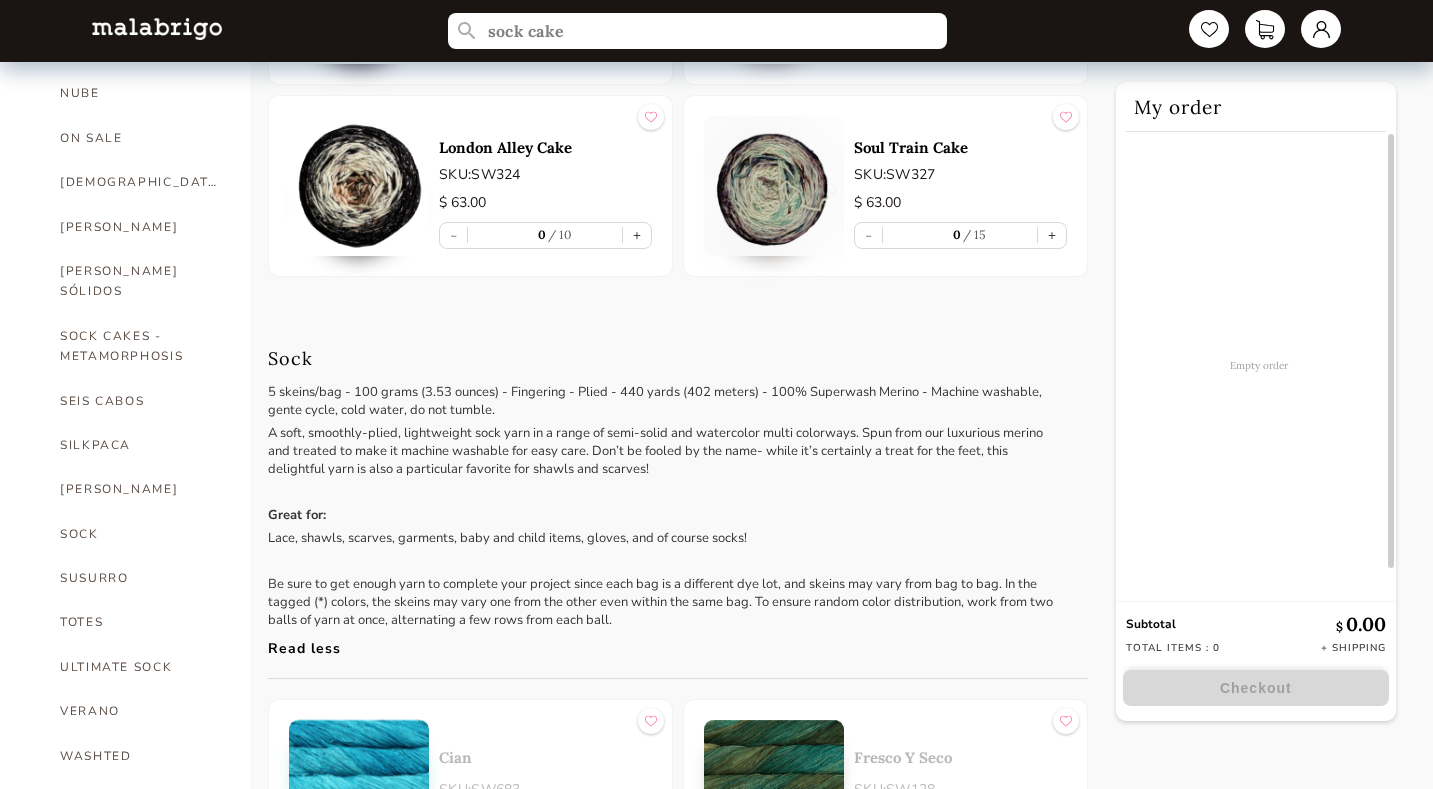 scroll, scrollTop: 1064, scrollLeft: 0, axis: vertical 